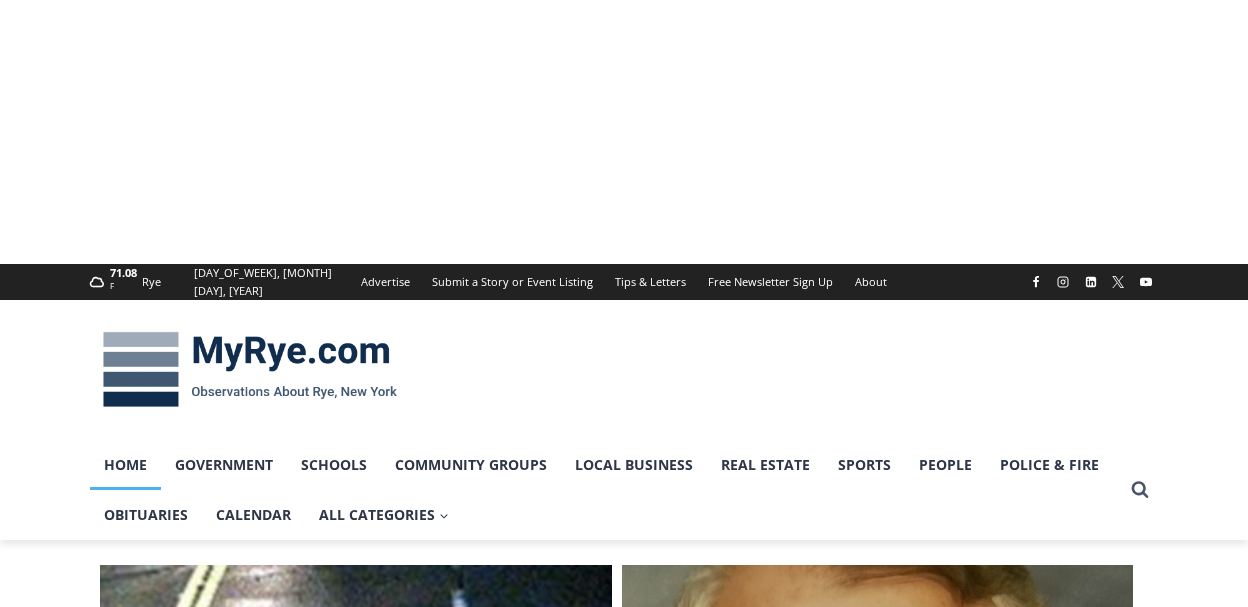 scroll, scrollTop: 0, scrollLeft: 0, axis: both 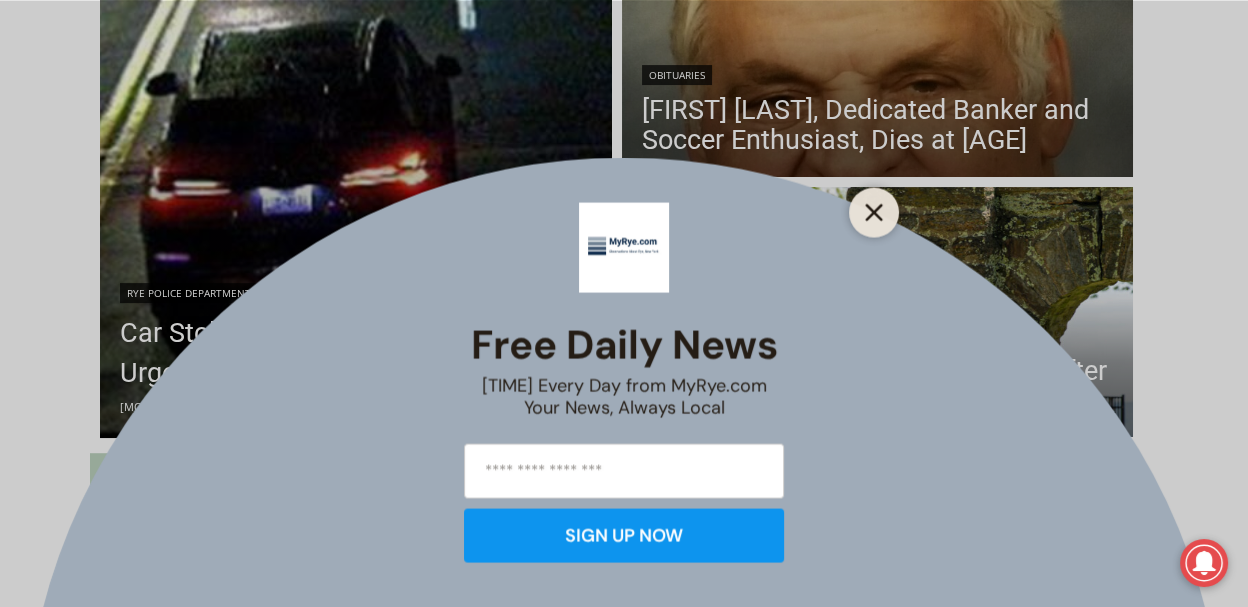 click 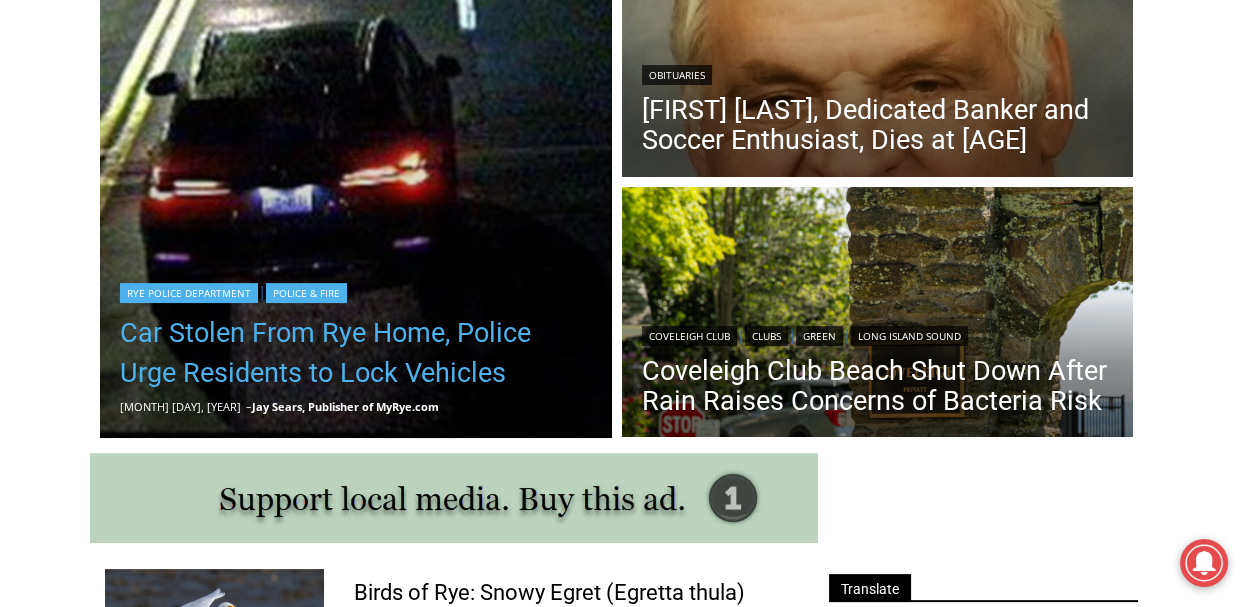 click on "Car Stolen From Rye Home, Police Urge Residents to Lock Vehicles" at bounding box center (356, 353) 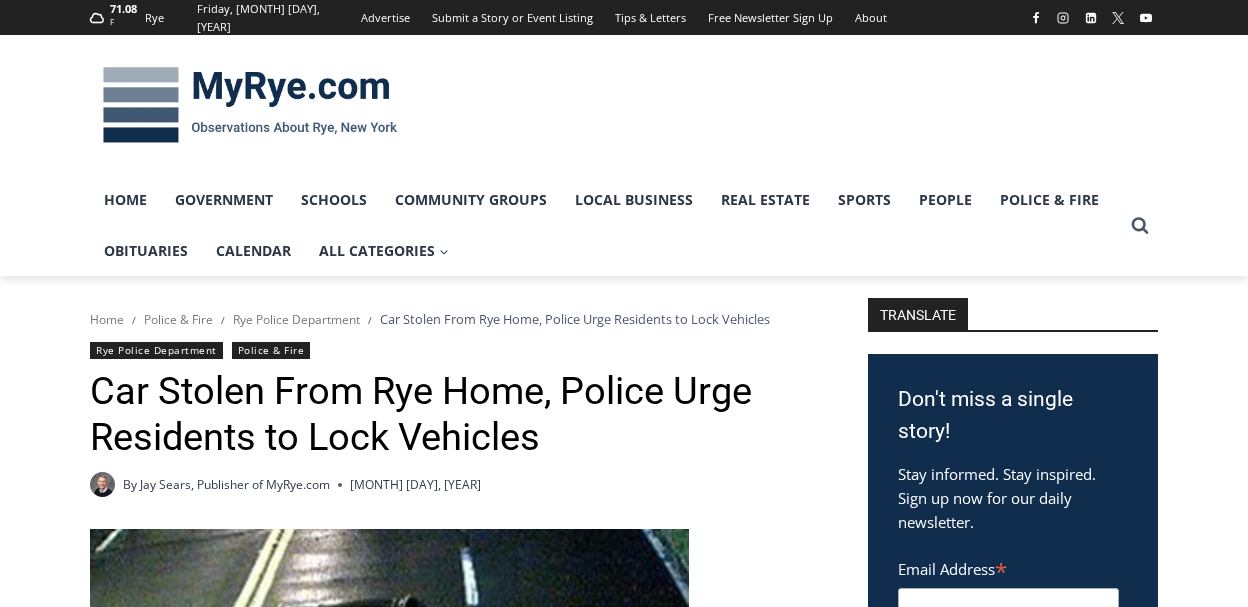 scroll, scrollTop: 0, scrollLeft: 0, axis: both 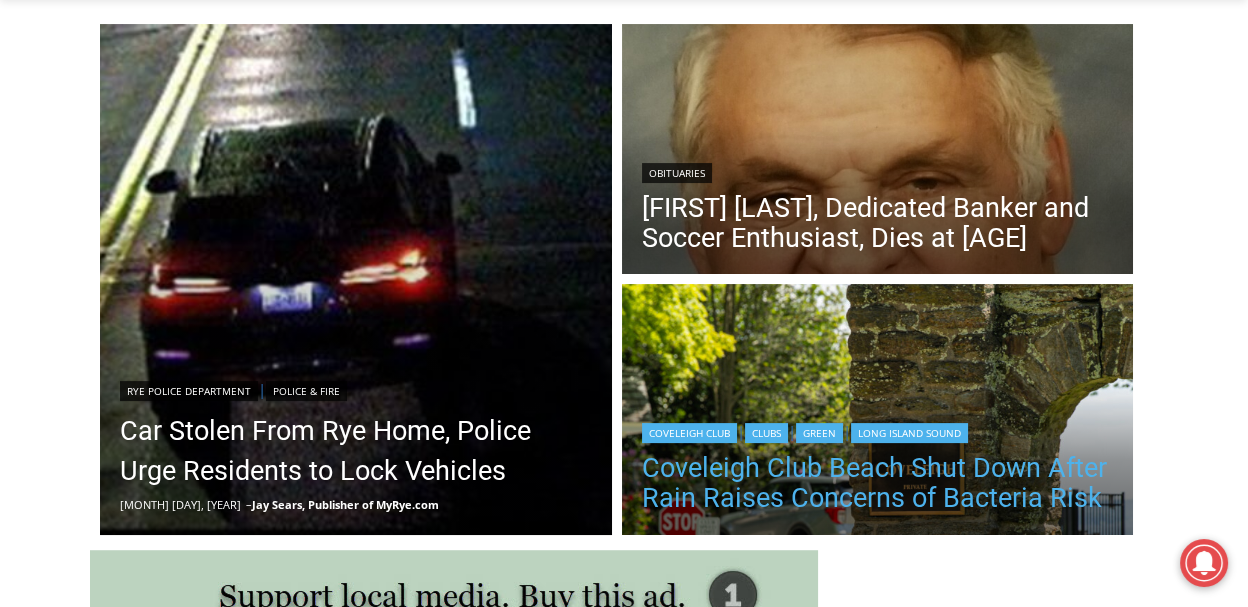 click on "Coveleigh Club Beach Shut Down After Rain Raises Concerns of Bacteria Risk" at bounding box center [878, 483] 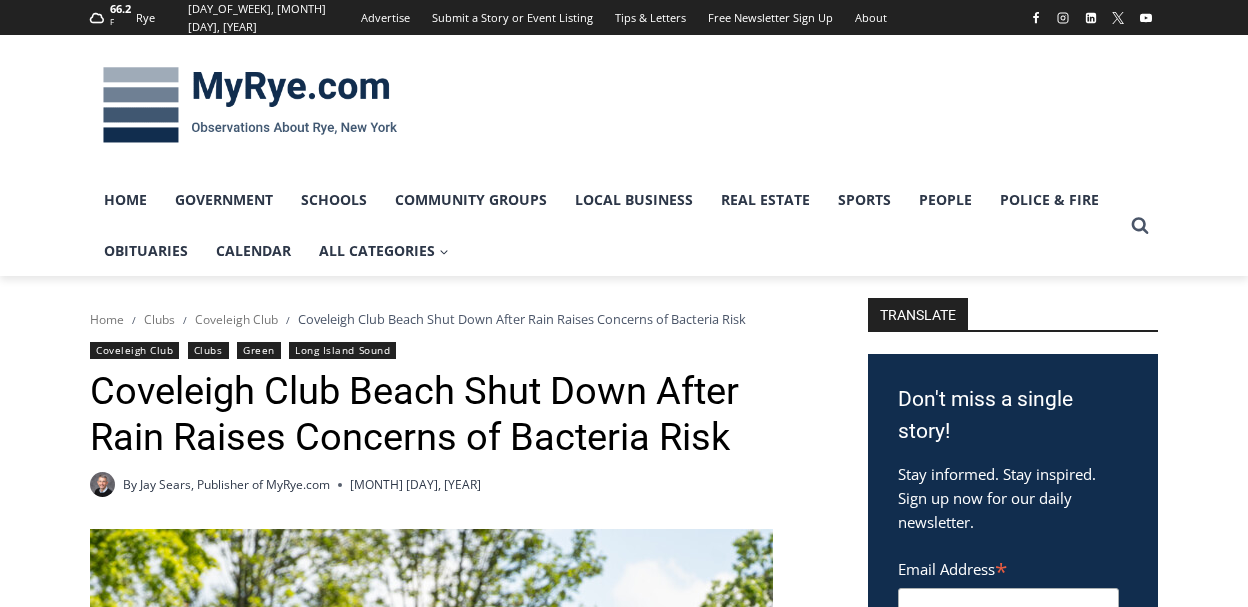 scroll, scrollTop: 0, scrollLeft: 0, axis: both 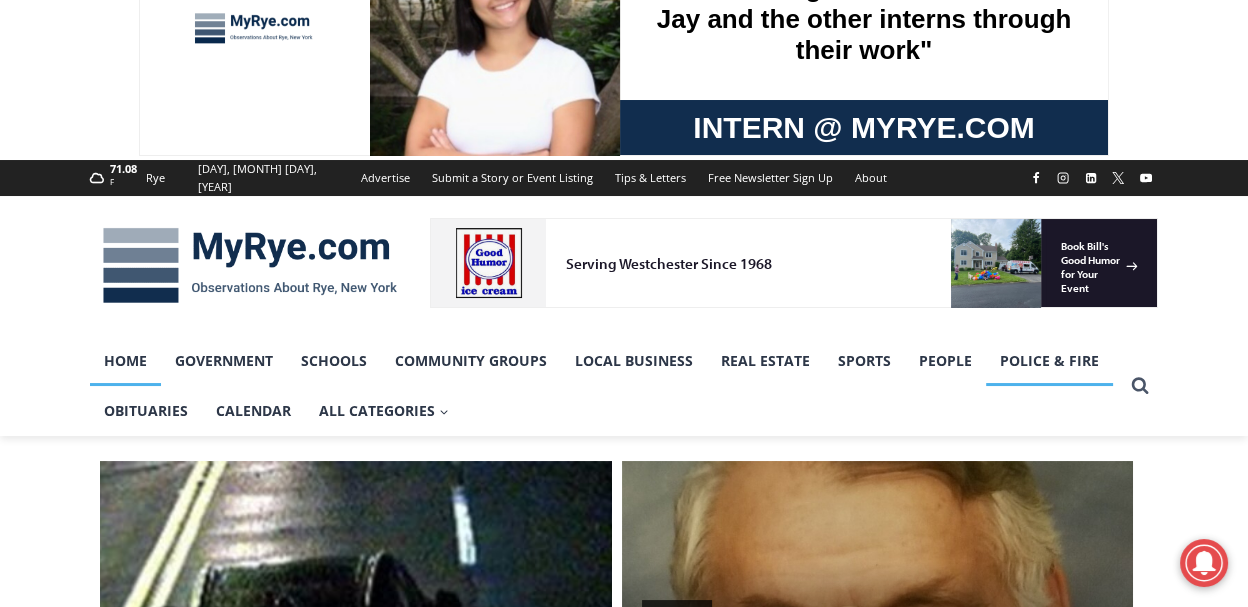 click on "Police & Fire" at bounding box center (1049, 361) 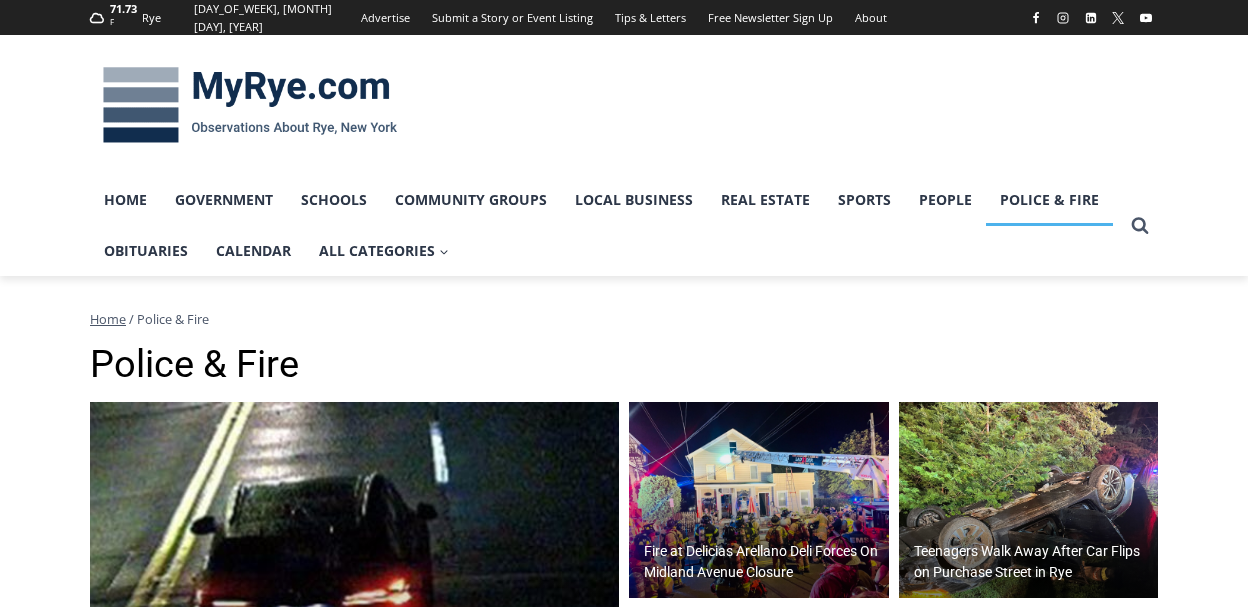 scroll, scrollTop: 0, scrollLeft: 0, axis: both 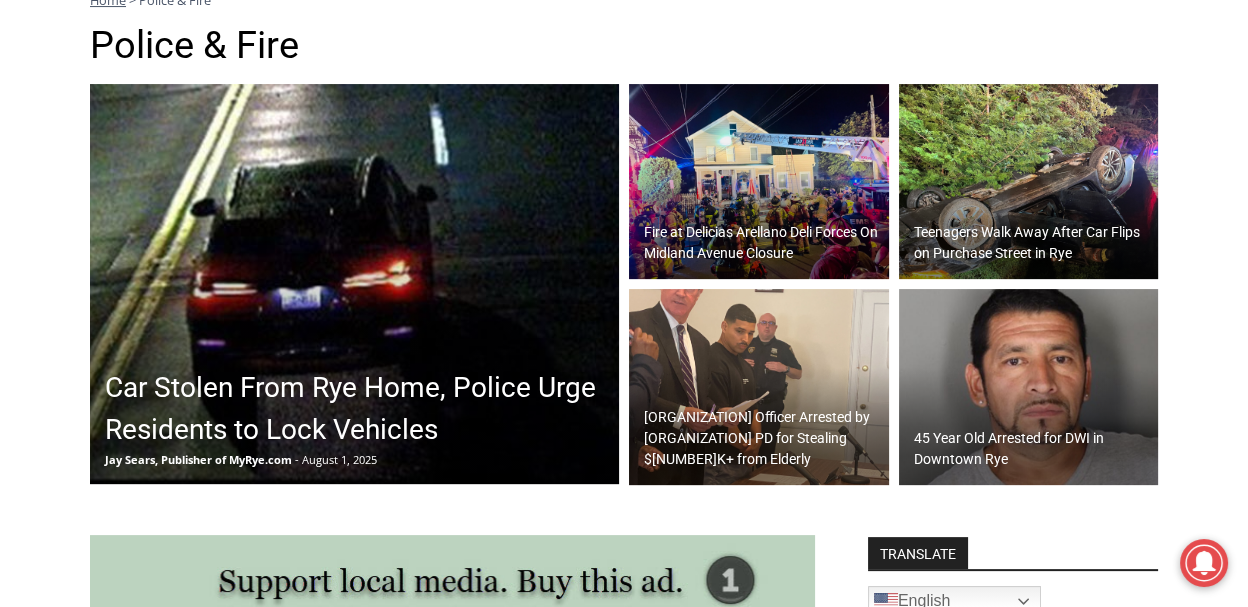 click on "Fire at Delicias Arellano Deli Forces On Midland Avenue Closure" at bounding box center [764, 243] 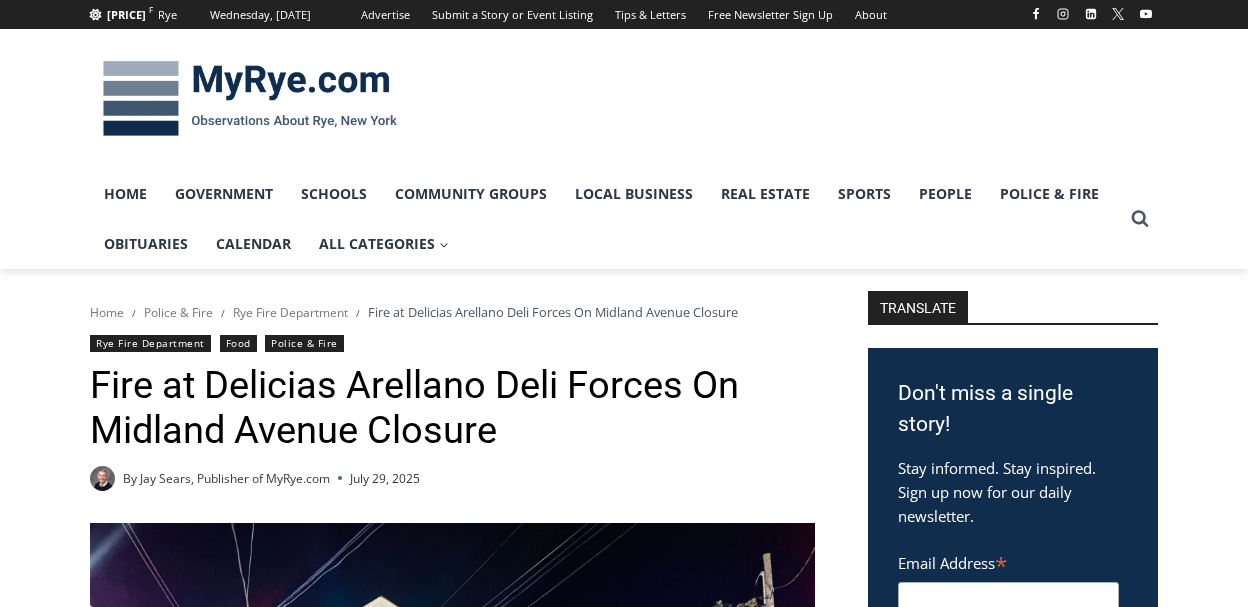 scroll, scrollTop: 0, scrollLeft: 0, axis: both 